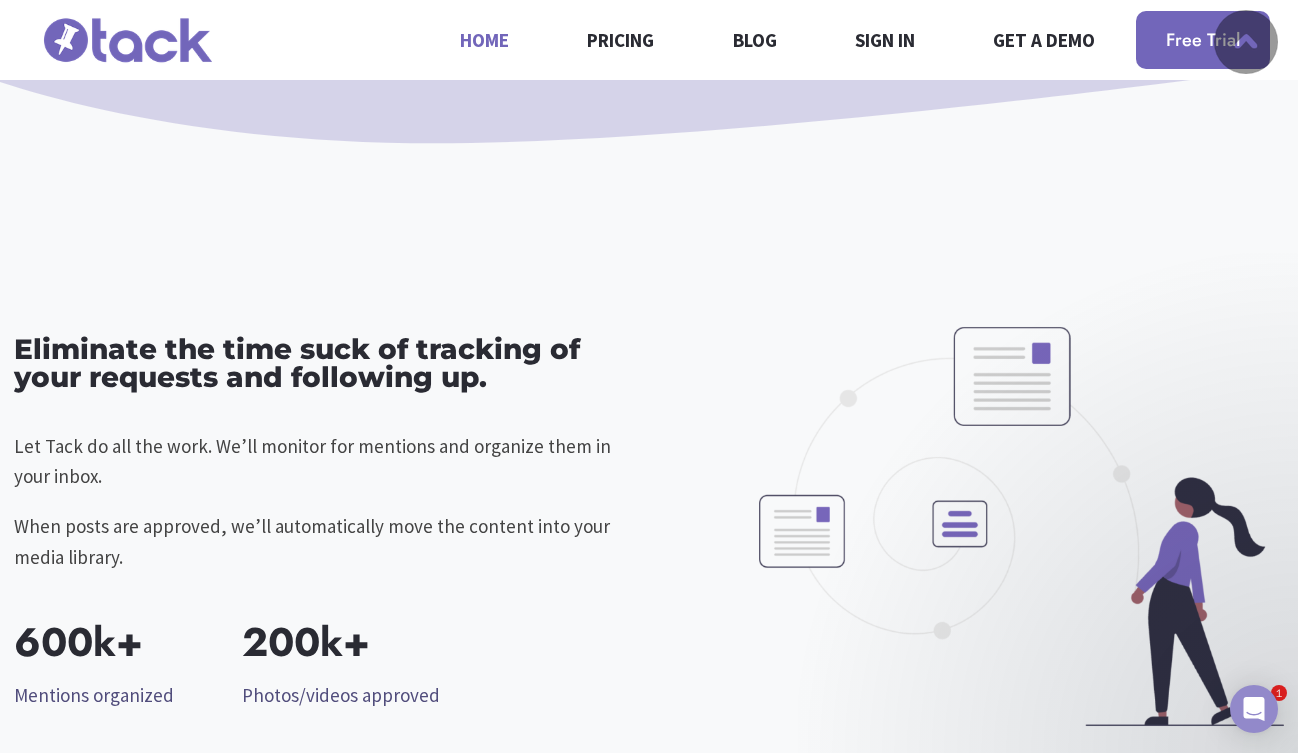 scroll, scrollTop: 2637, scrollLeft: 0, axis: vertical 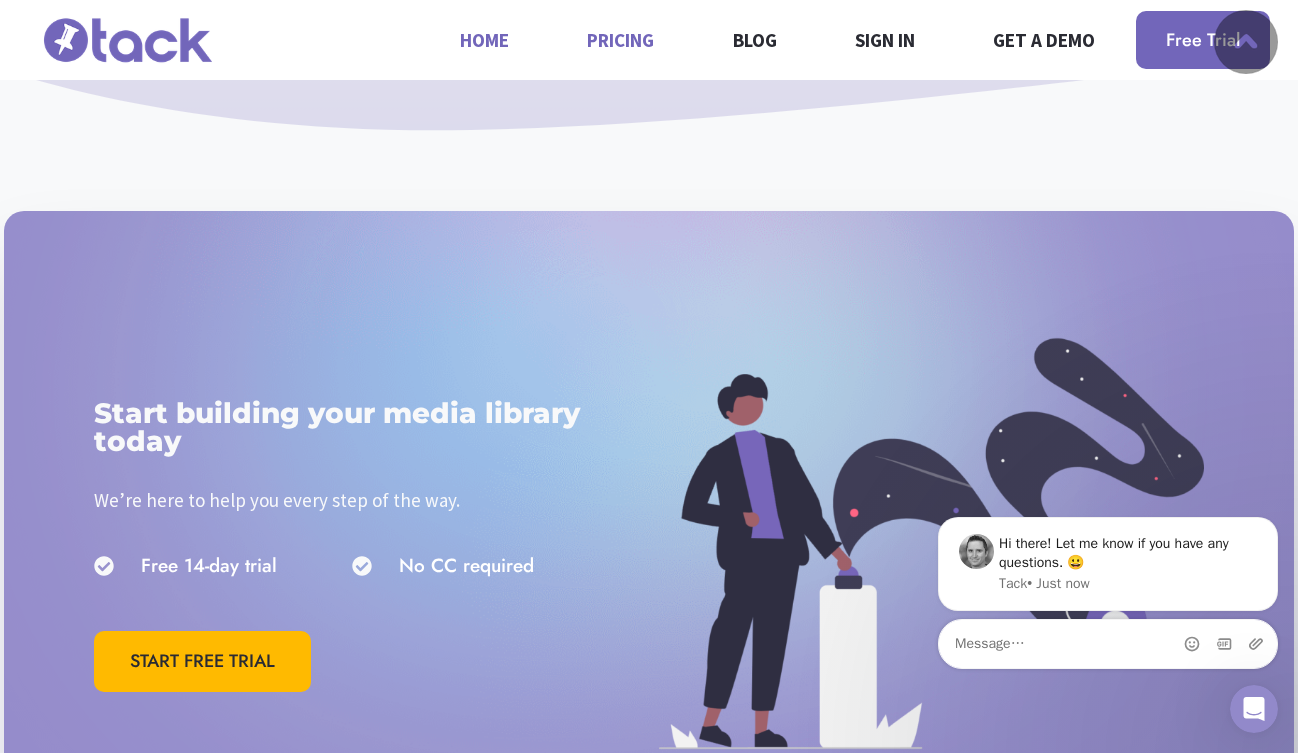 click on "Pricing" at bounding box center (621, 39) 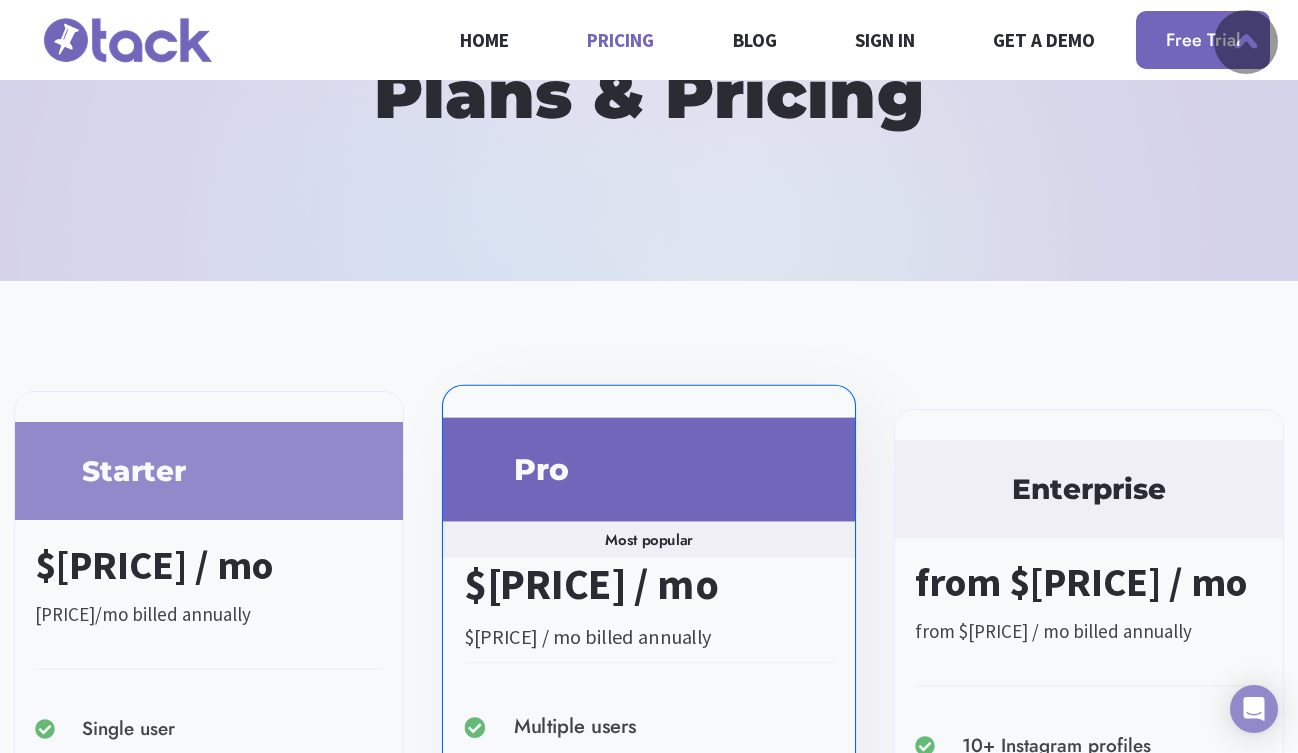 scroll, scrollTop: 0, scrollLeft: 0, axis: both 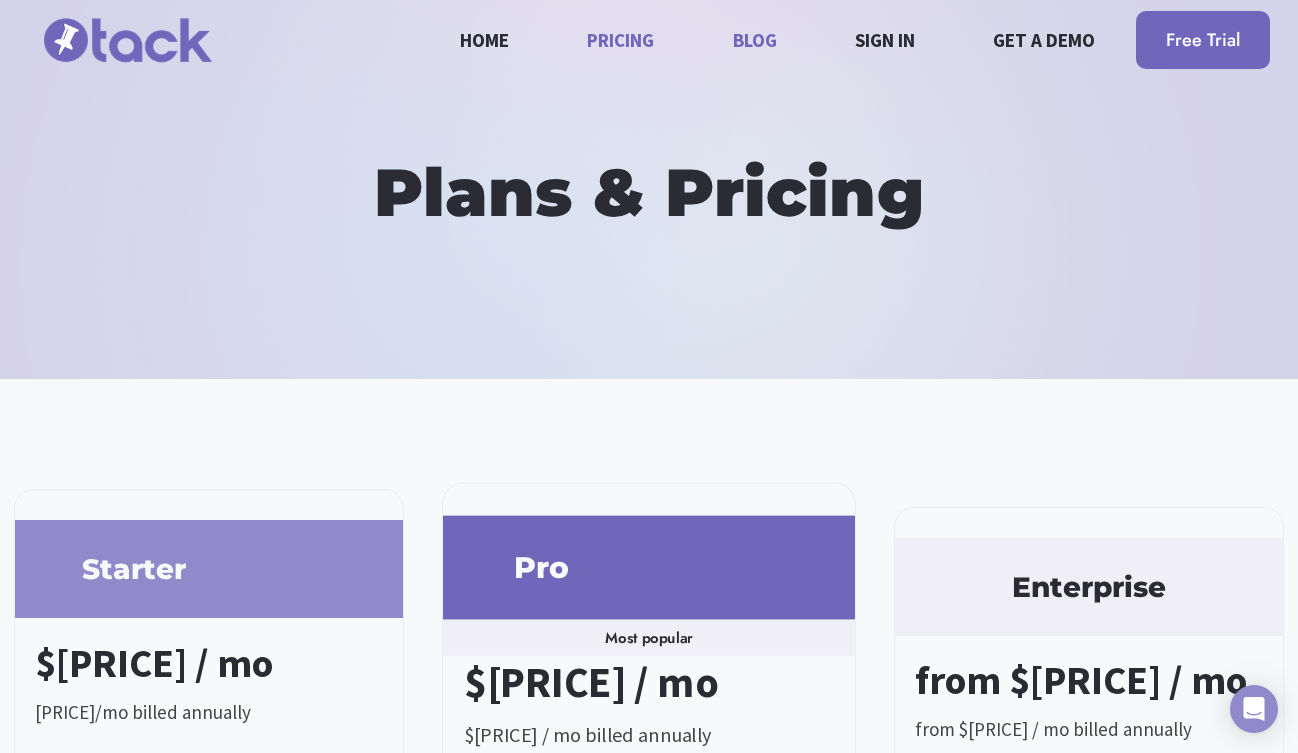 click on "Blog" at bounding box center (754, 39) 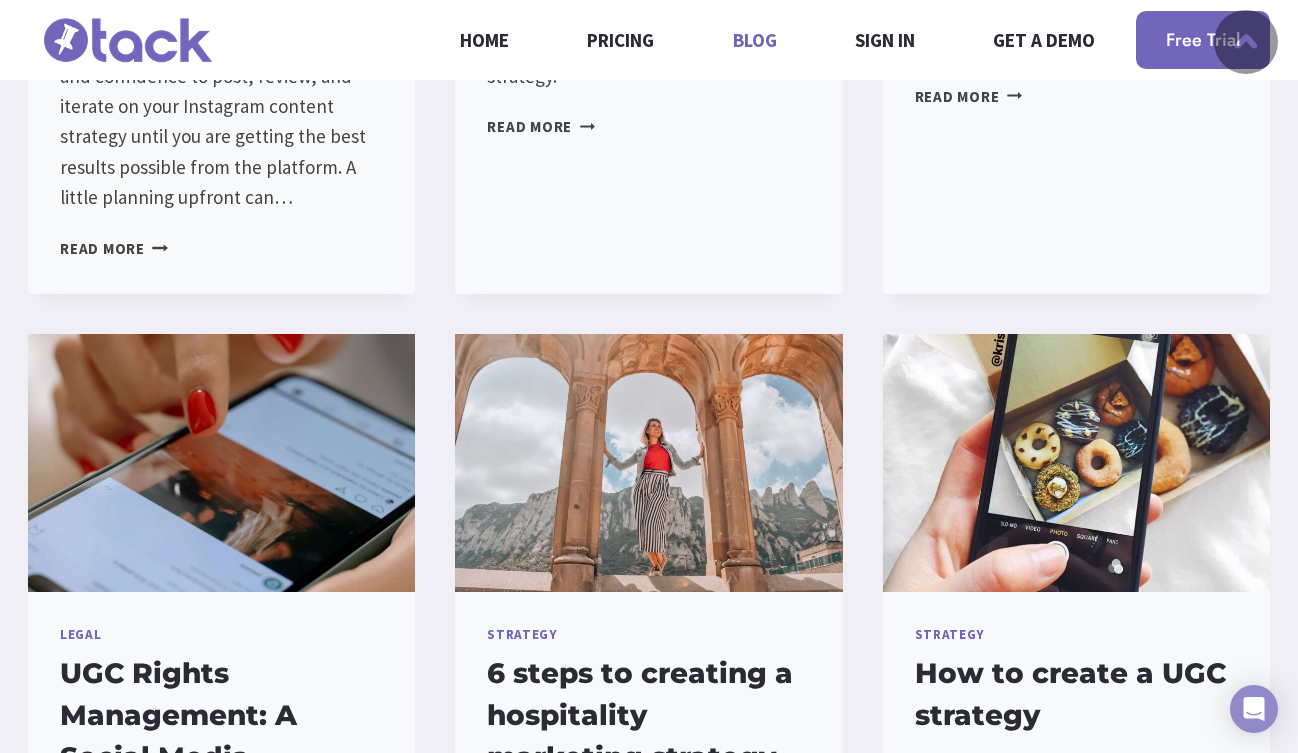 scroll, scrollTop: 492, scrollLeft: 0, axis: vertical 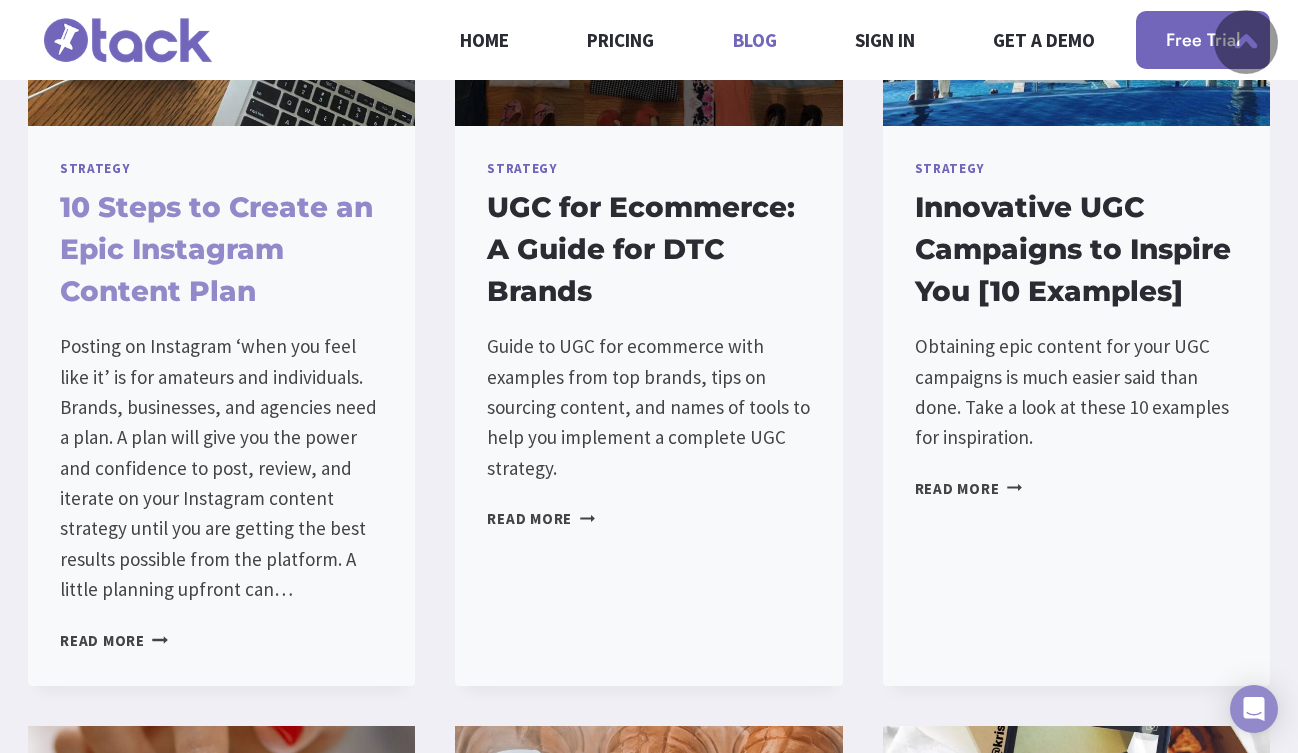 click on "10 Steps to Create an Epic Instagram Content Plan" at bounding box center [216, 249] 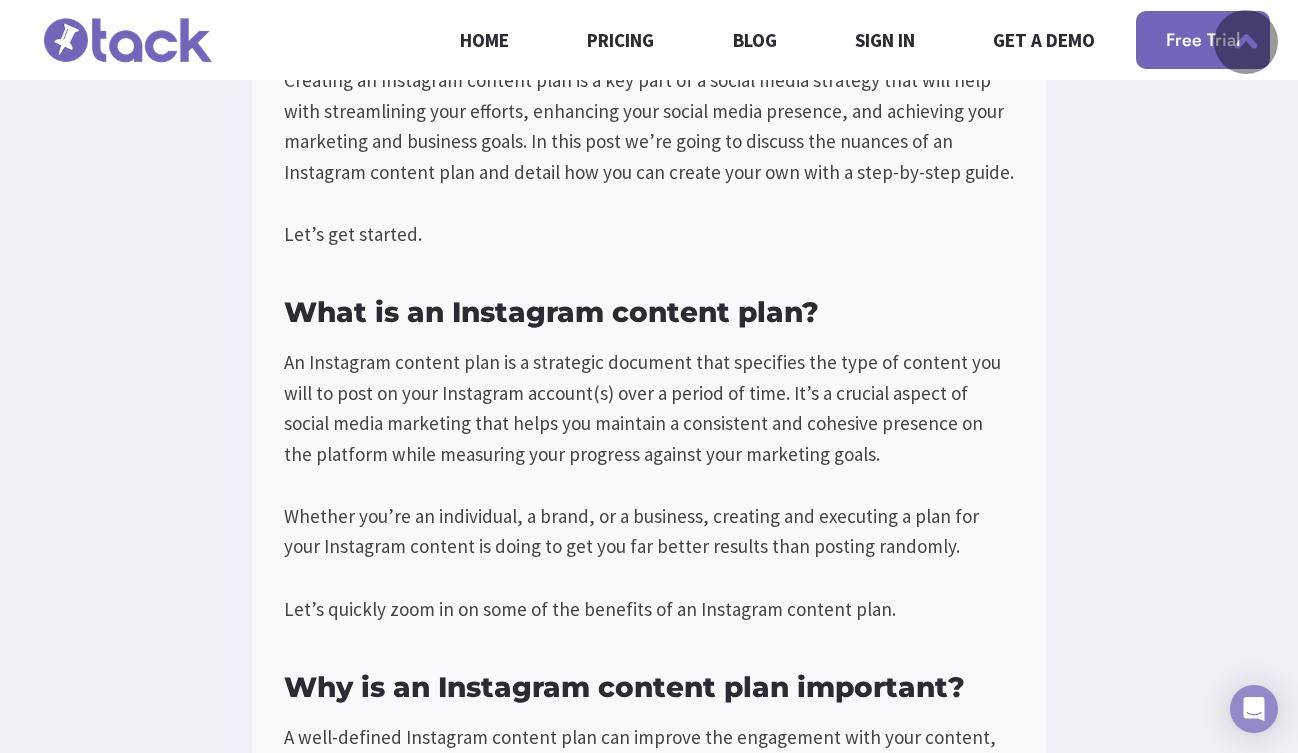 scroll, scrollTop: 1126, scrollLeft: 0, axis: vertical 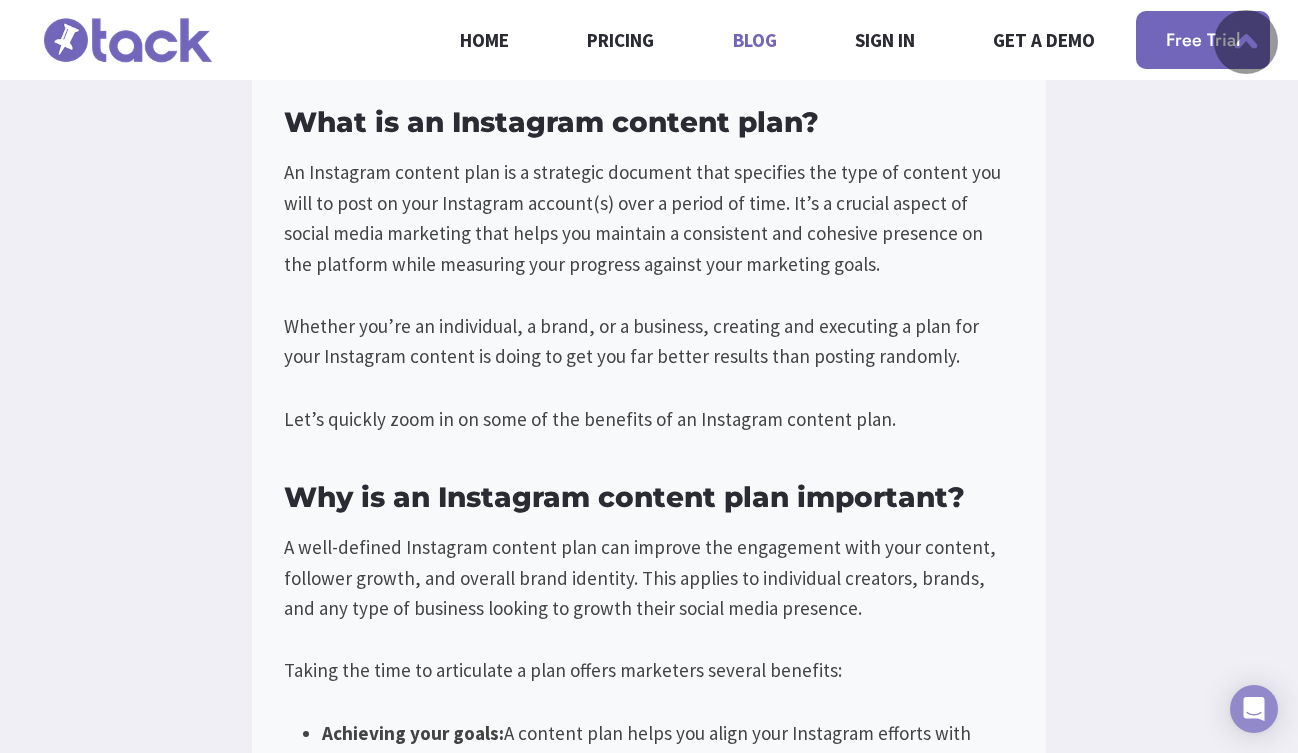 click on "Blog" at bounding box center (754, 39) 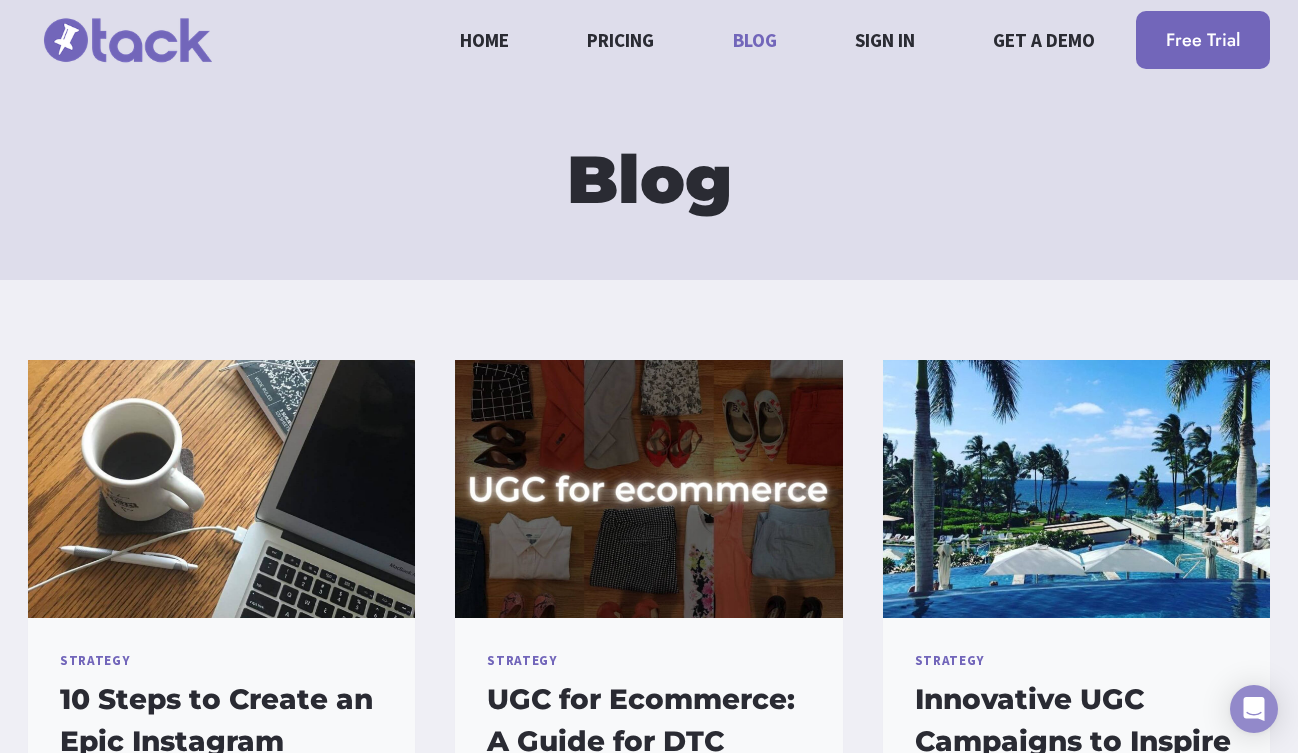 scroll, scrollTop: 0, scrollLeft: 0, axis: both 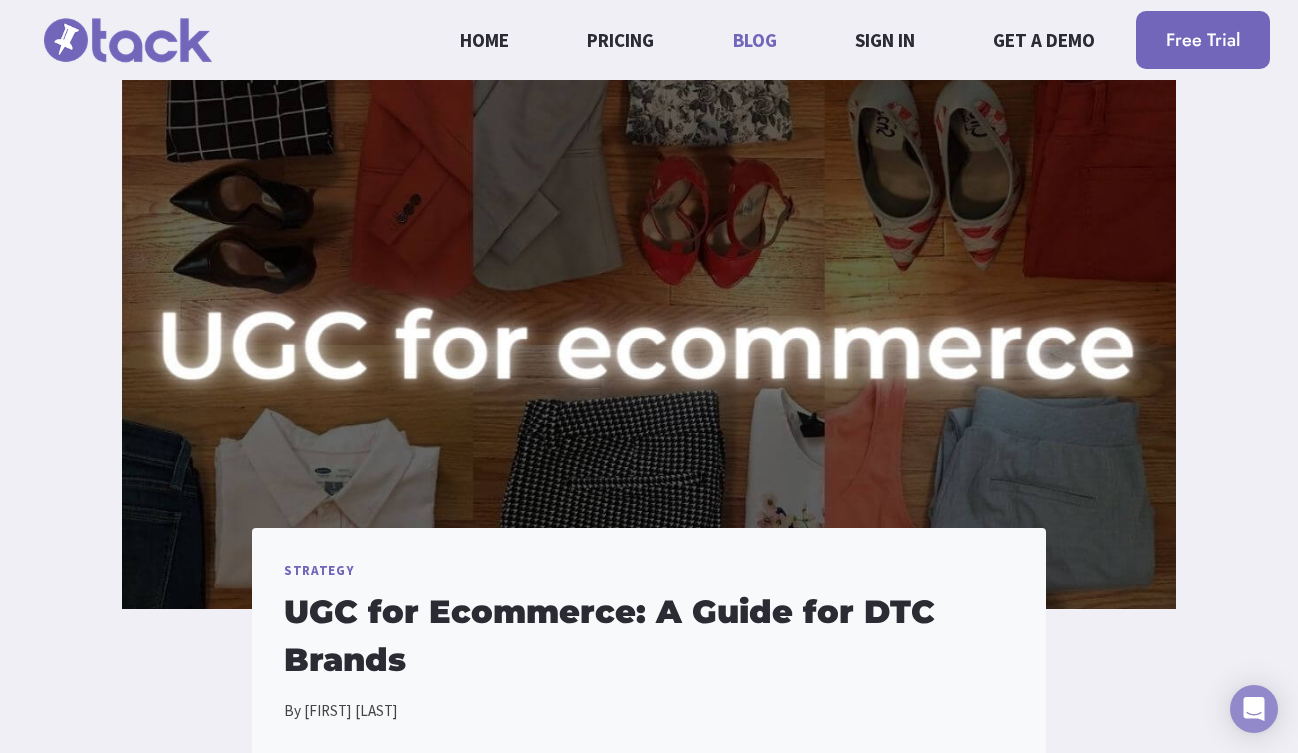 click on "Blog" at bounding box center [754, 39] 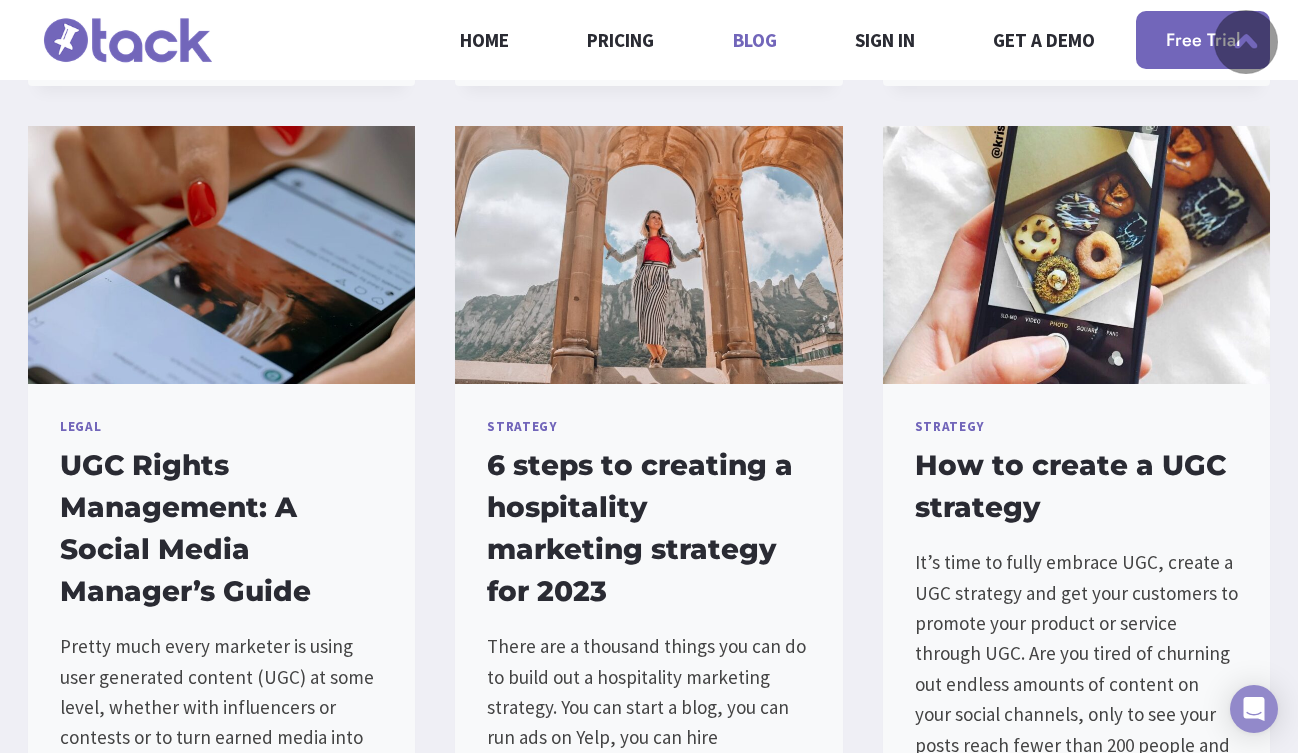 scroll, scrollTop: 1108, scrollLeft: 0, axis: vertical 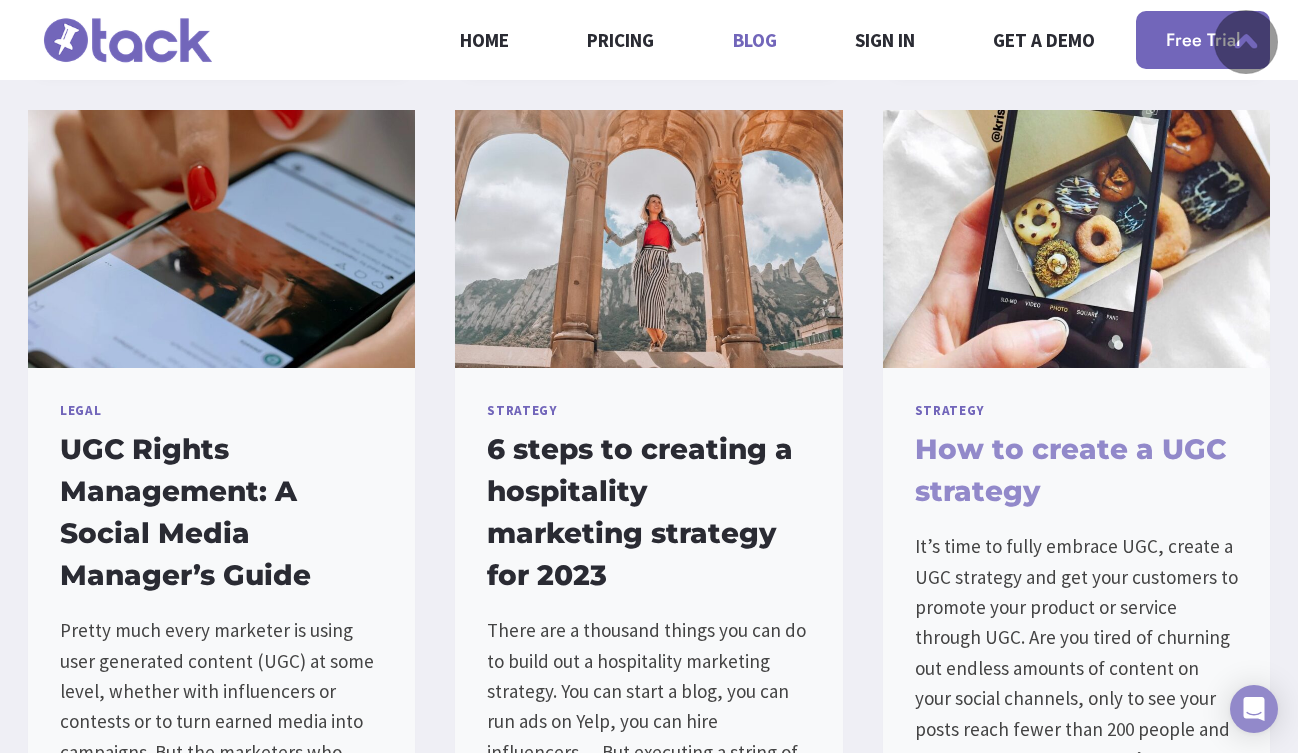 click on "How to create a UGC strategy" at bounding box center [1070, 470] 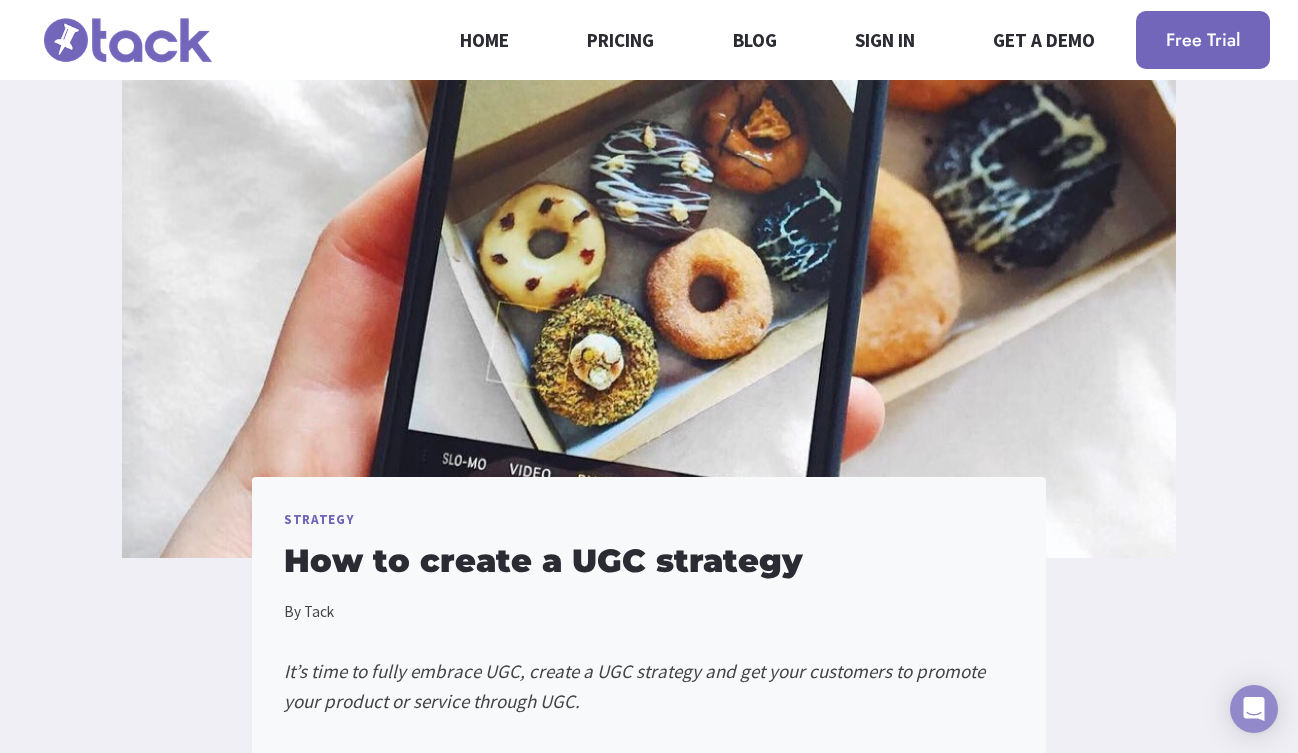 scroll, scrollTop: 52, scrollLeft: 0, axis: vertical 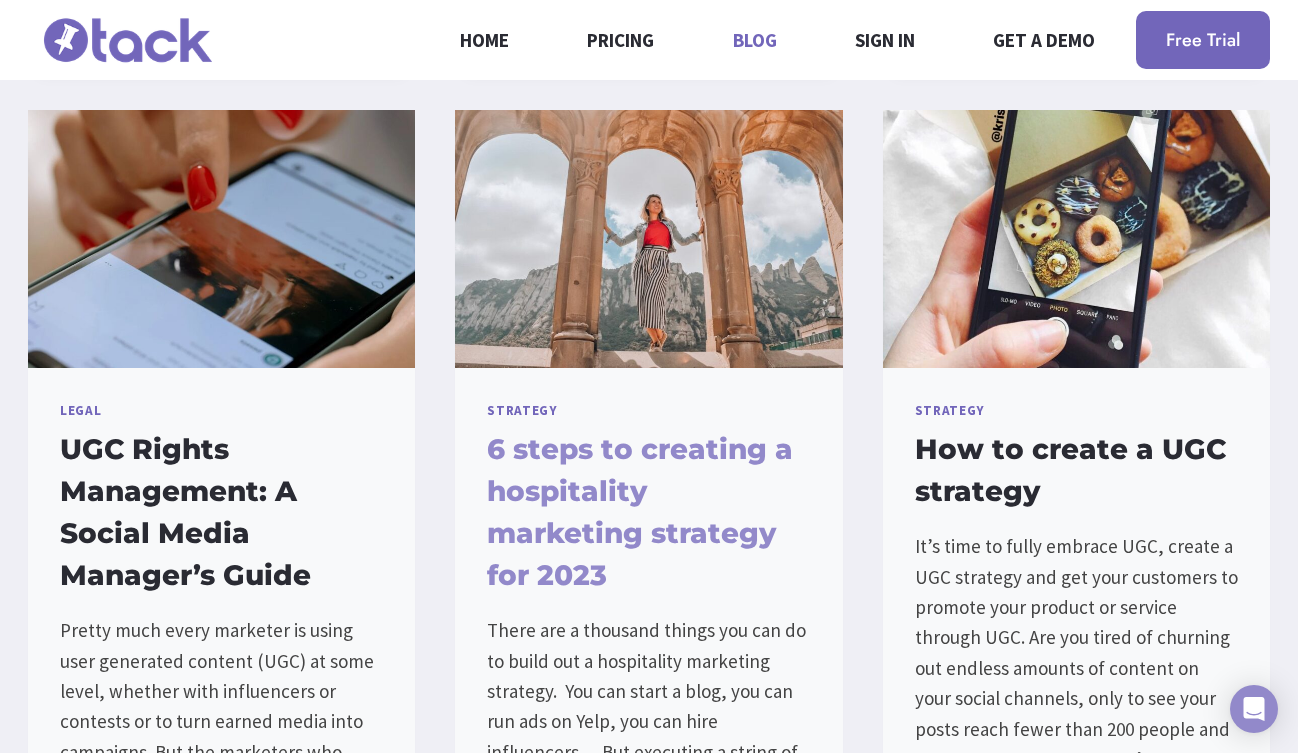 click on "6 steps to creating a hospitality marketing strategy for 2023" at bounding box center (640, 512) 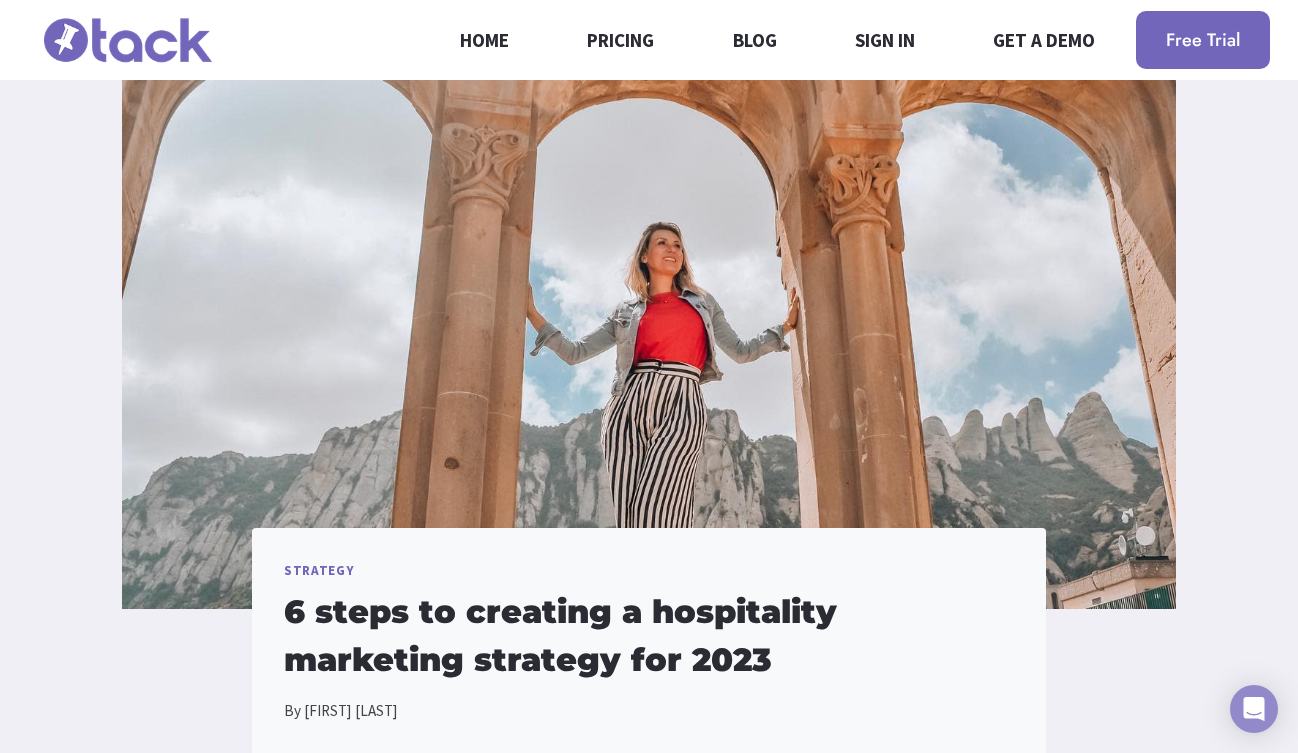 scroll, scrollTop: 172, scrollLeft: 0, axis: vertical 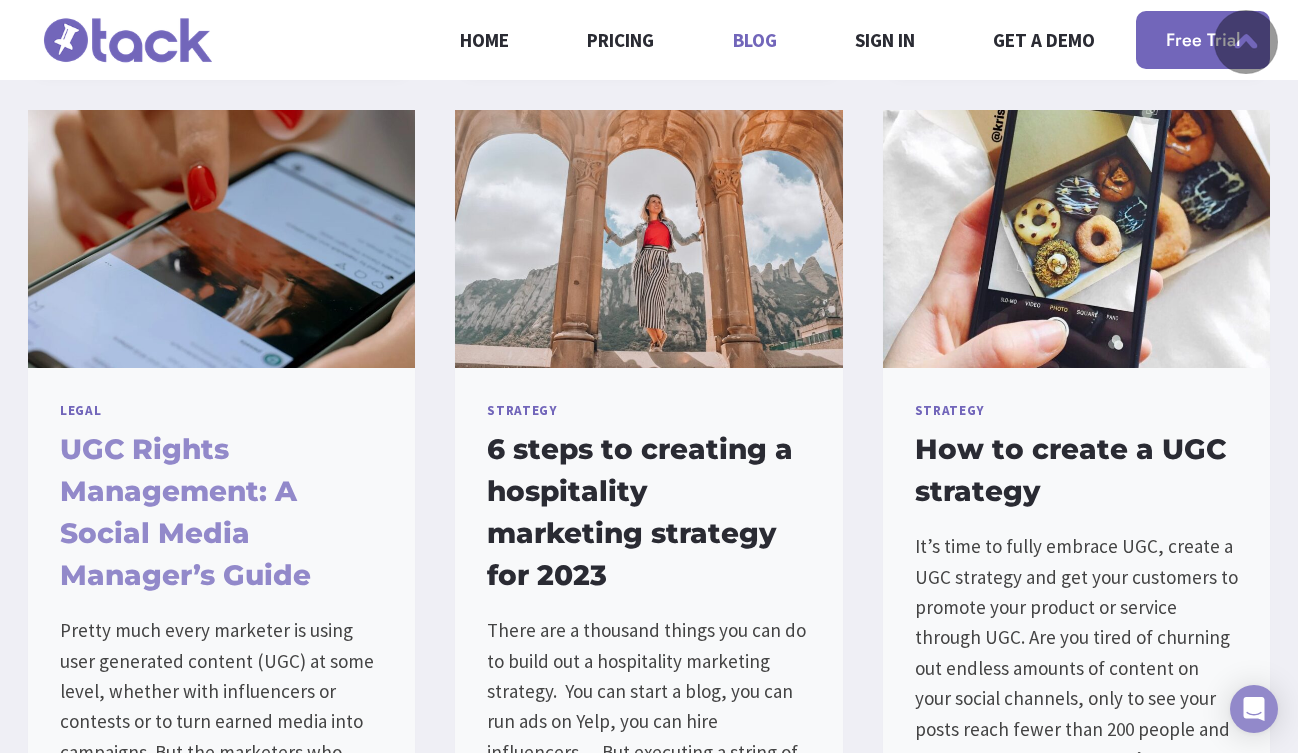 click on "UGC Rights Management: A Social Media Manager’s Guide" at bounding box center [185, 512] 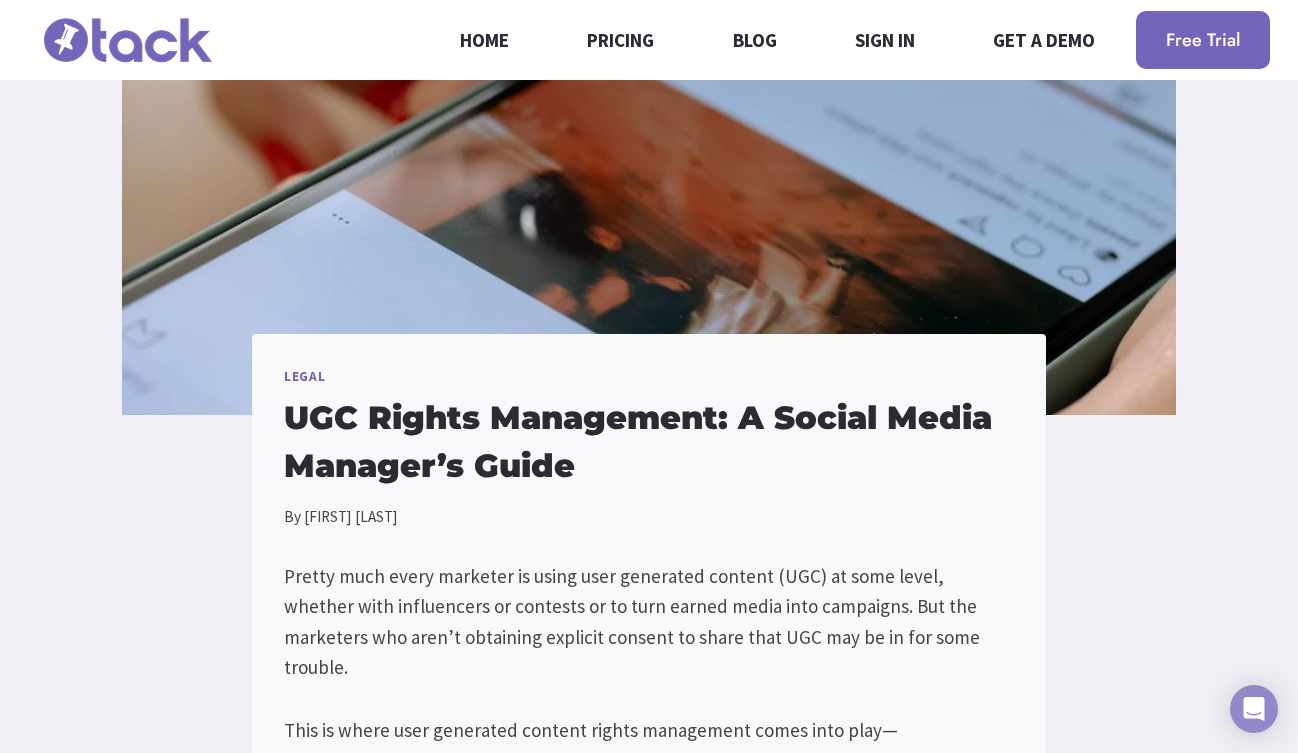 scroll, scrollTop: 362, scrollLeft: 0, axis: vertical 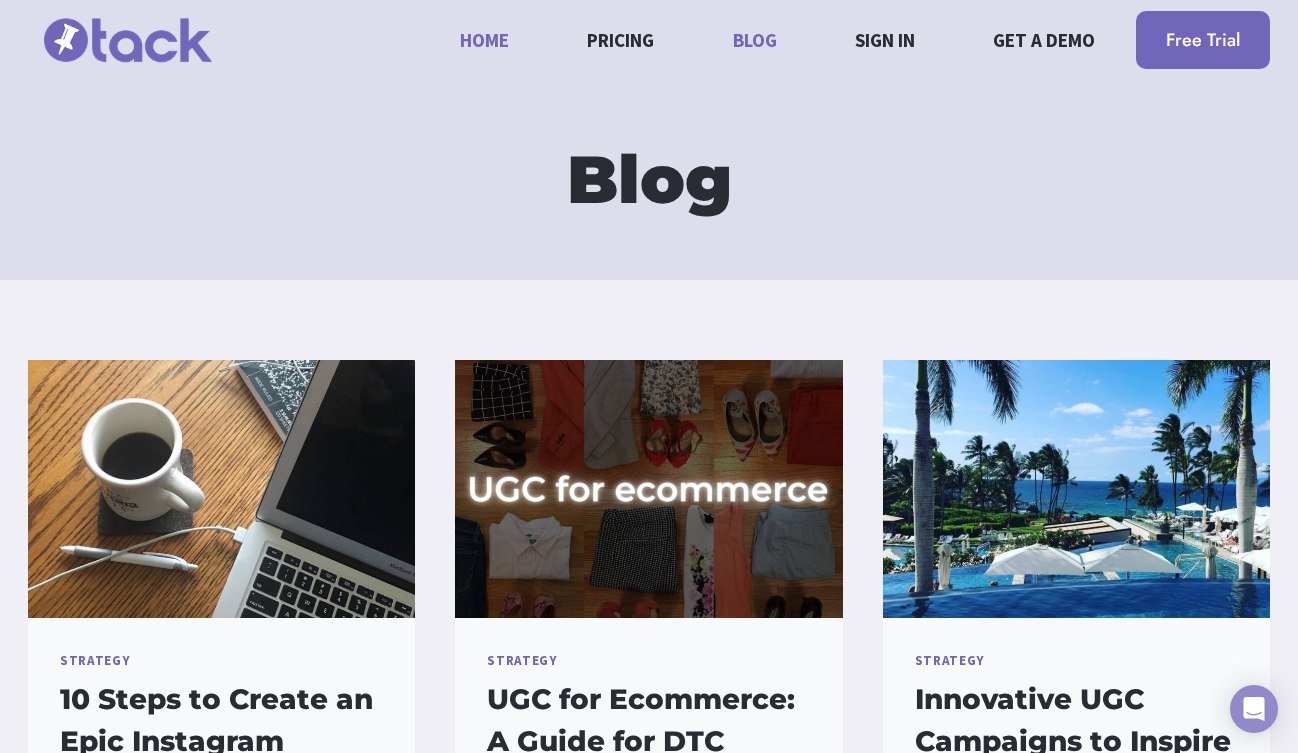 click on "Home" at bounding box center [485, 39] 